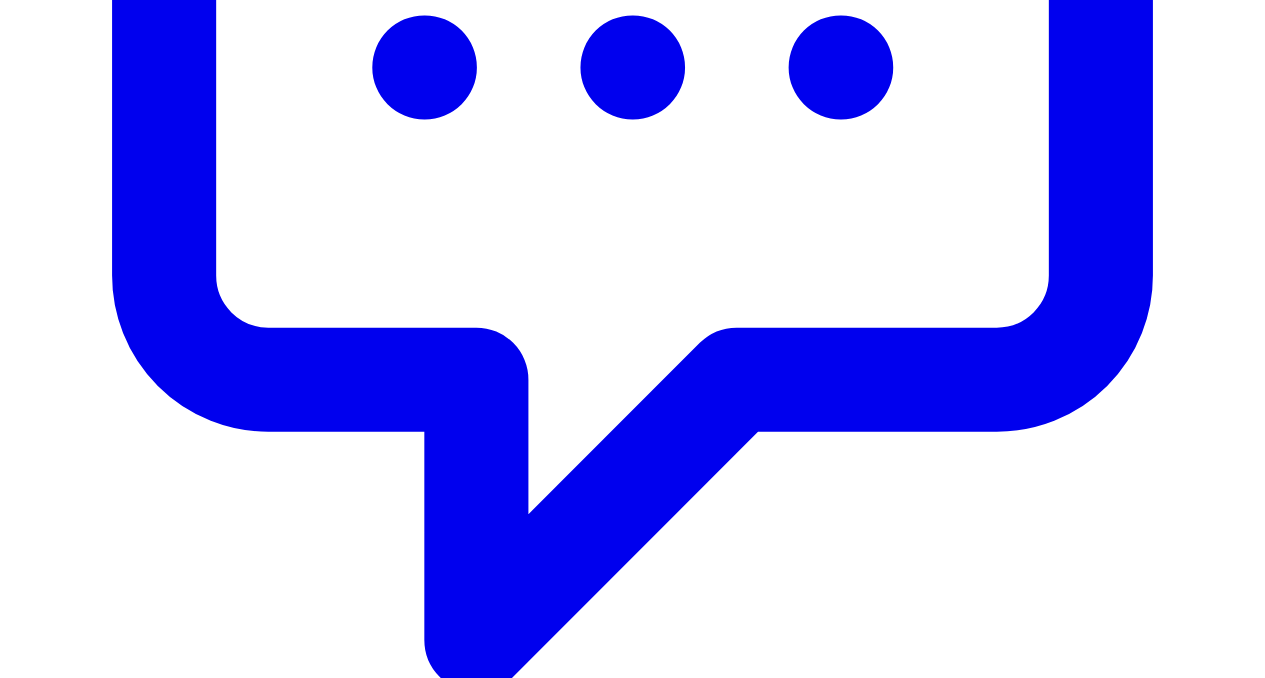 scroll, scrollTop: 976, scrollLeft: 0, axis: vertical 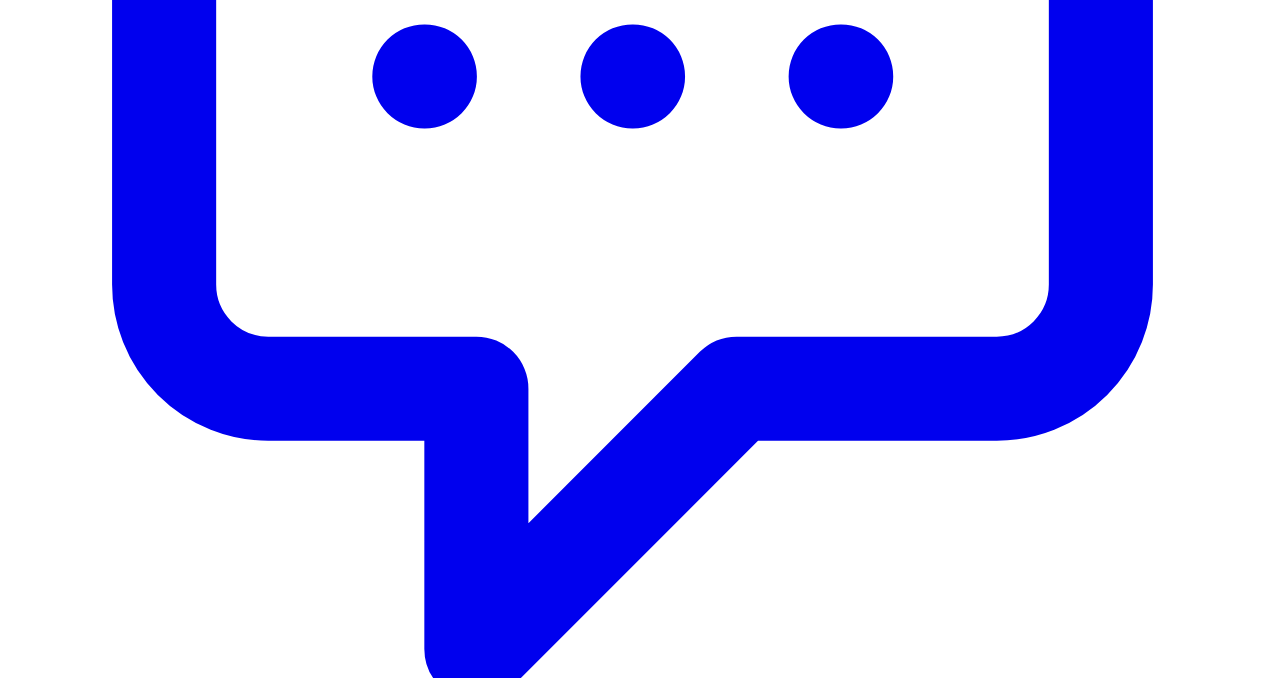 click on "Previous" at bounding box center [36, 8935] 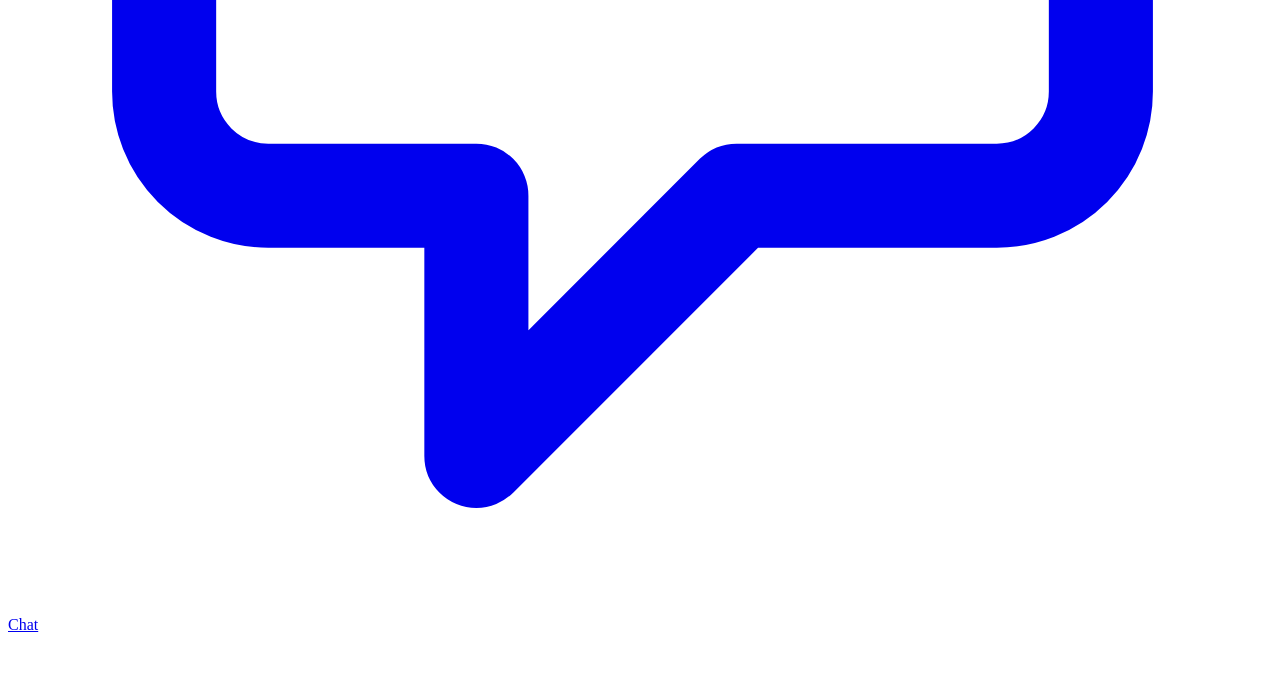 scroll, scrollTop: 1020, scrollLeft: 0, axis: vertical 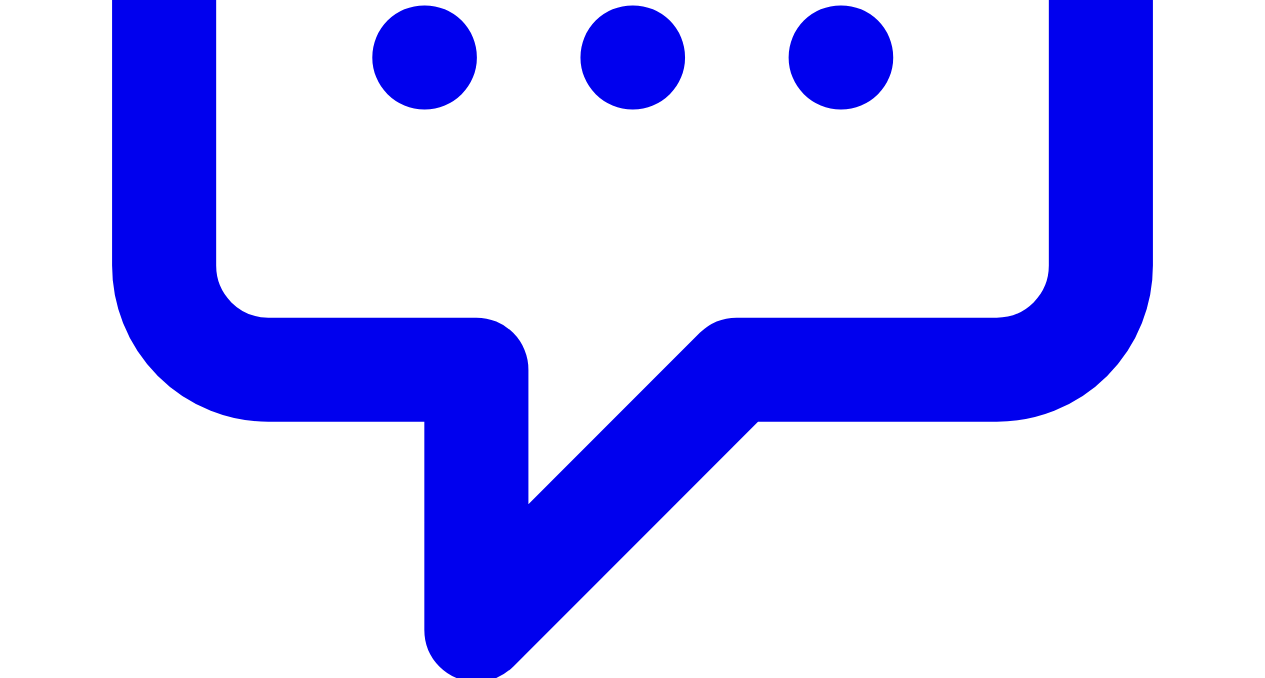 click on "Previous" at bounding box center [36, 8916] 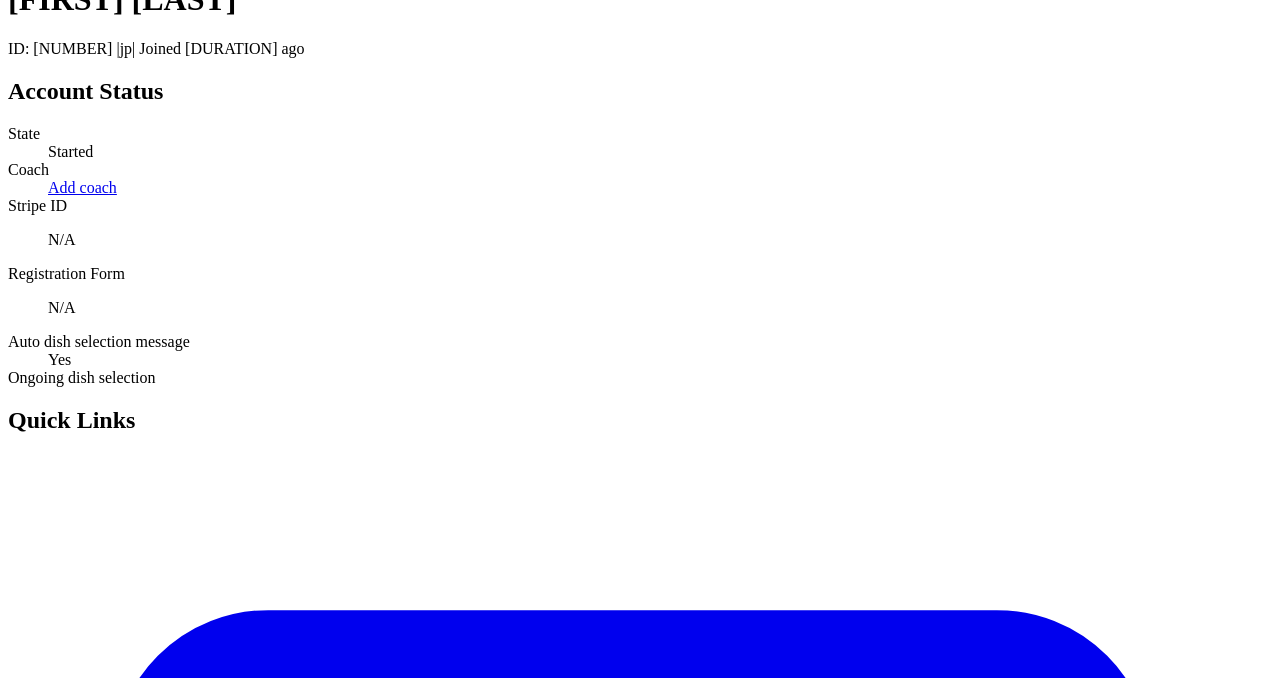 scroll, scrollTop: 2, scrollLeft: 0, axis: vertical 